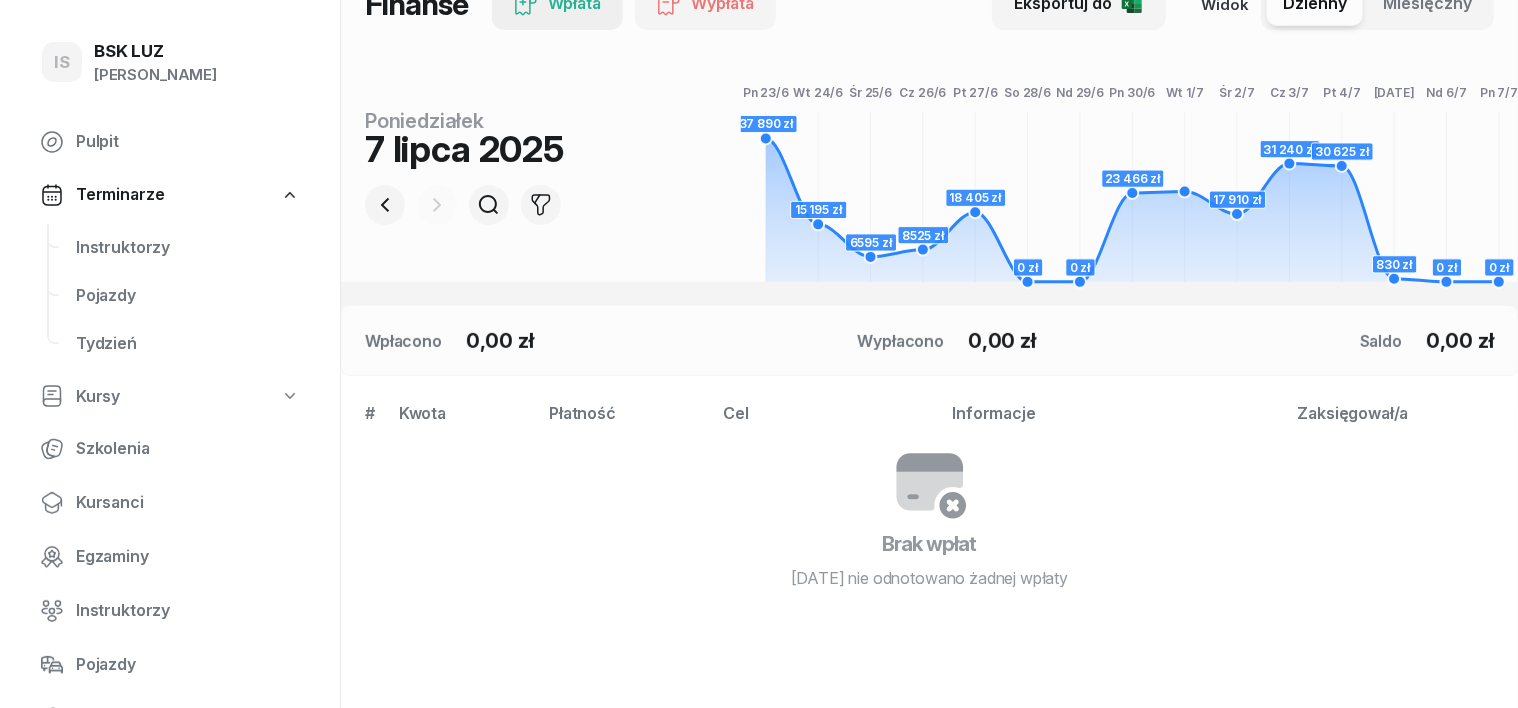 scroll, scrollTop: 250, scrollLeft: 0, axis: vertical 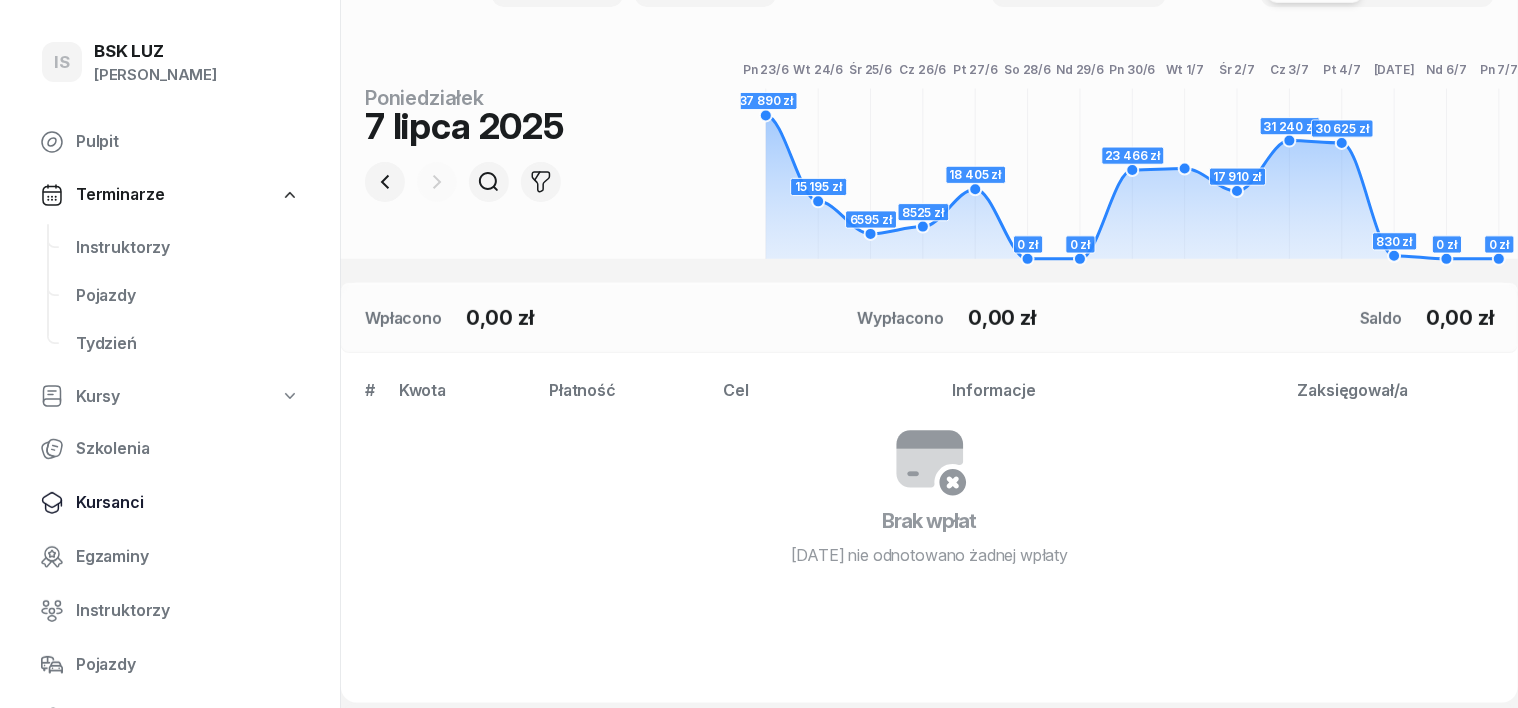 click on "Kursanci" at bounding box center [188, 503] 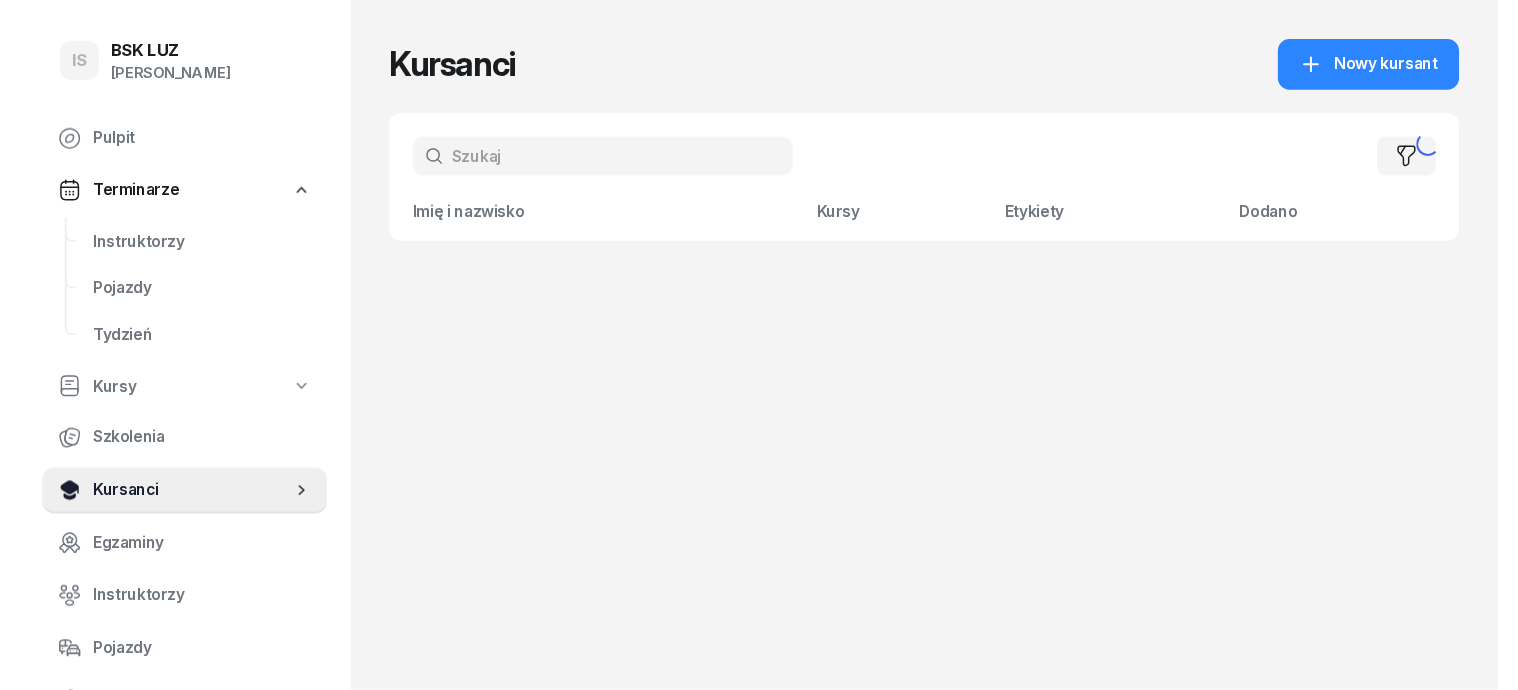 scroll, scrollTop: 0, scrollLeft: 0, axis: both 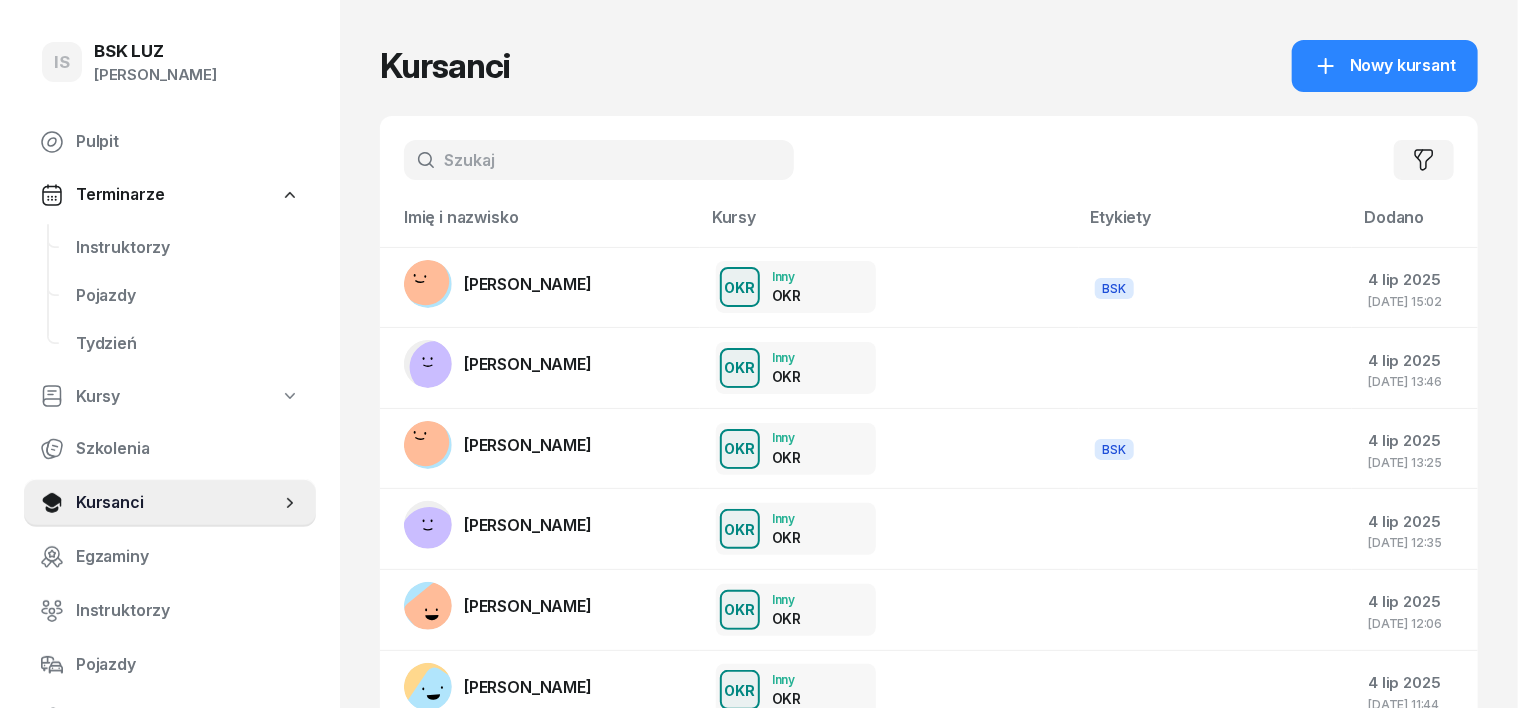 click at bounding box center [599, 160] 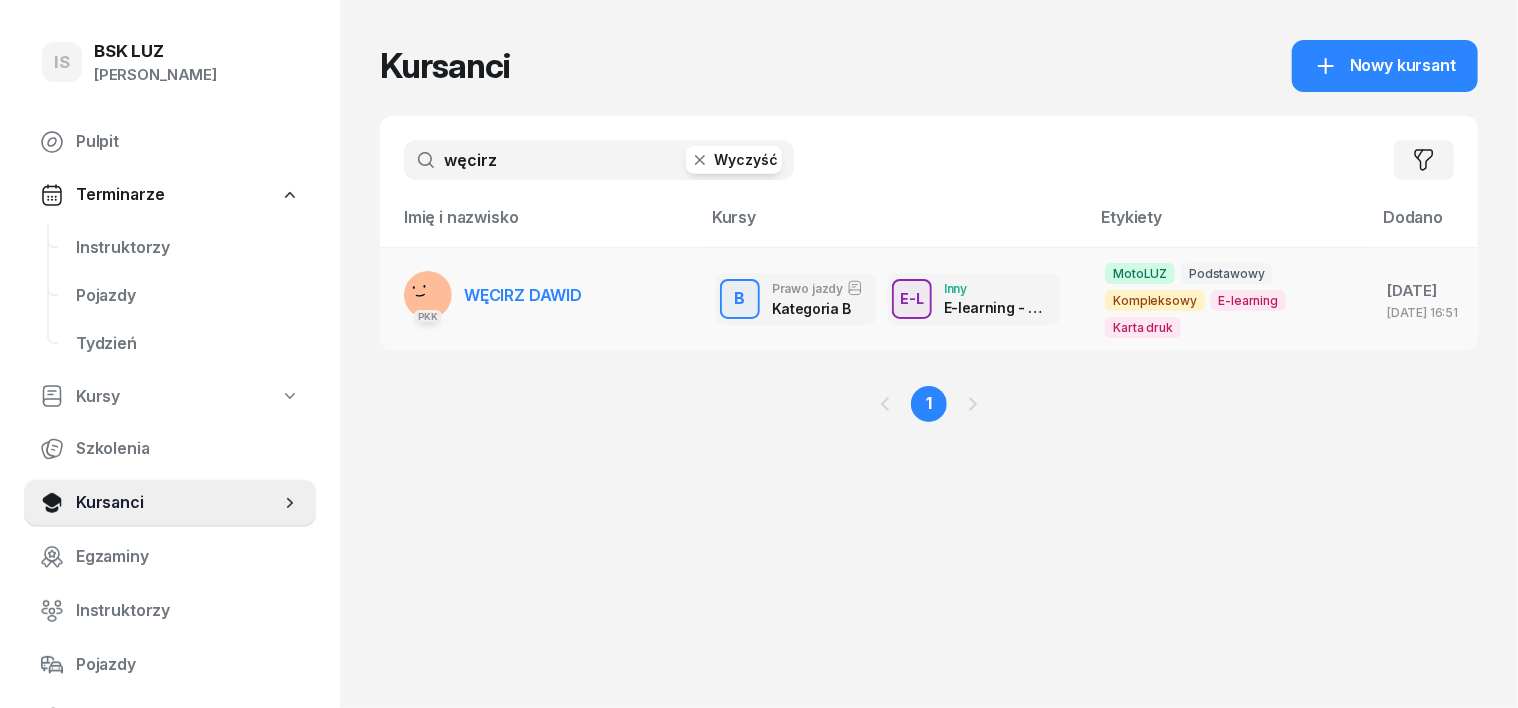 type on "węcirz" 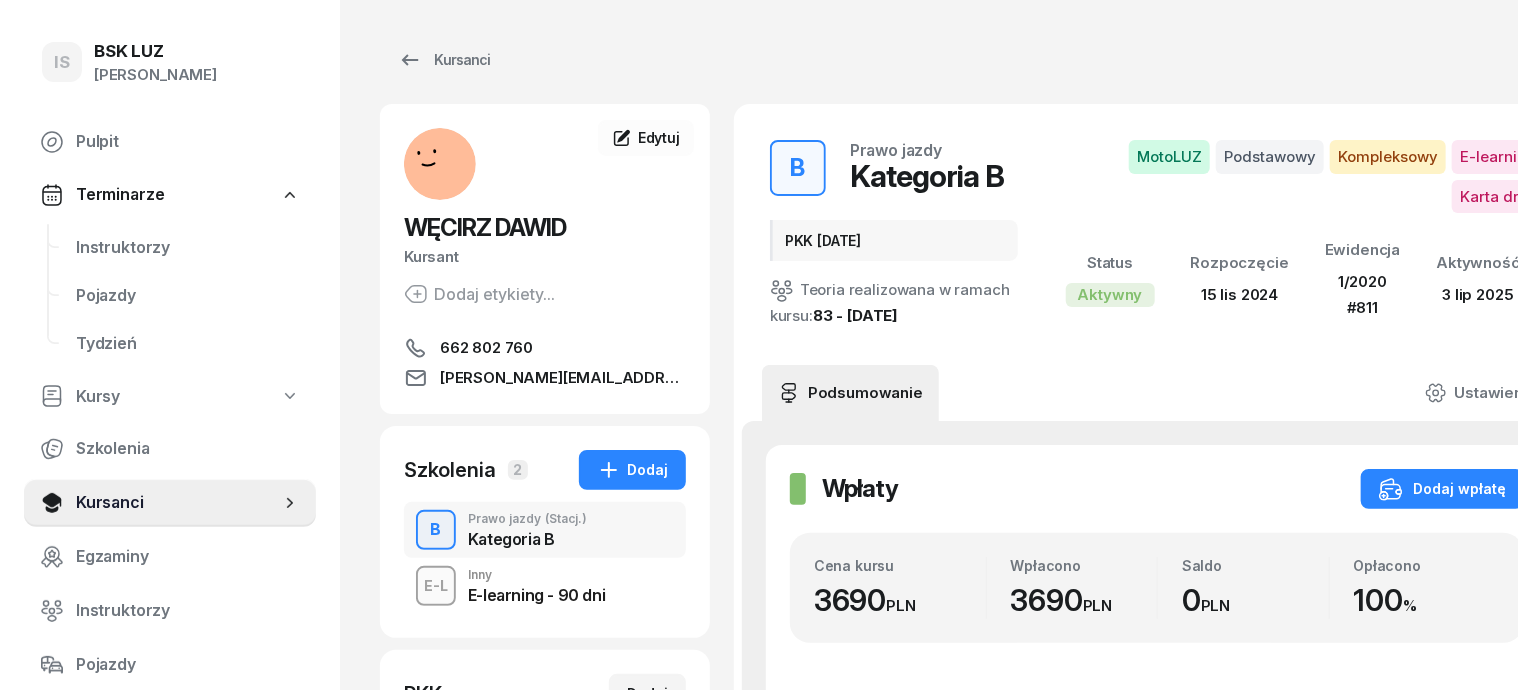 scroll, scrollTop: 0, scrollLeft: 0, axis: both 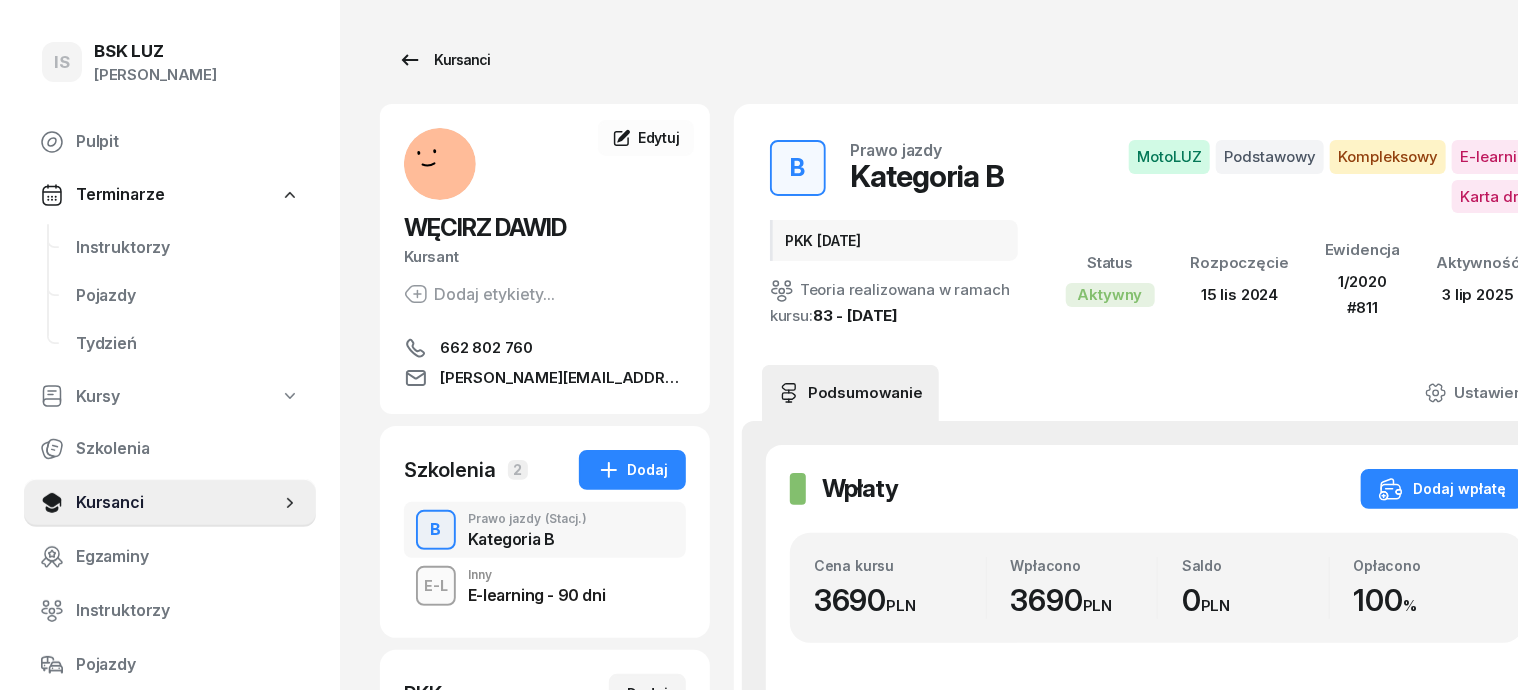 click on "Kursanci" at bounding box center [444, 60] 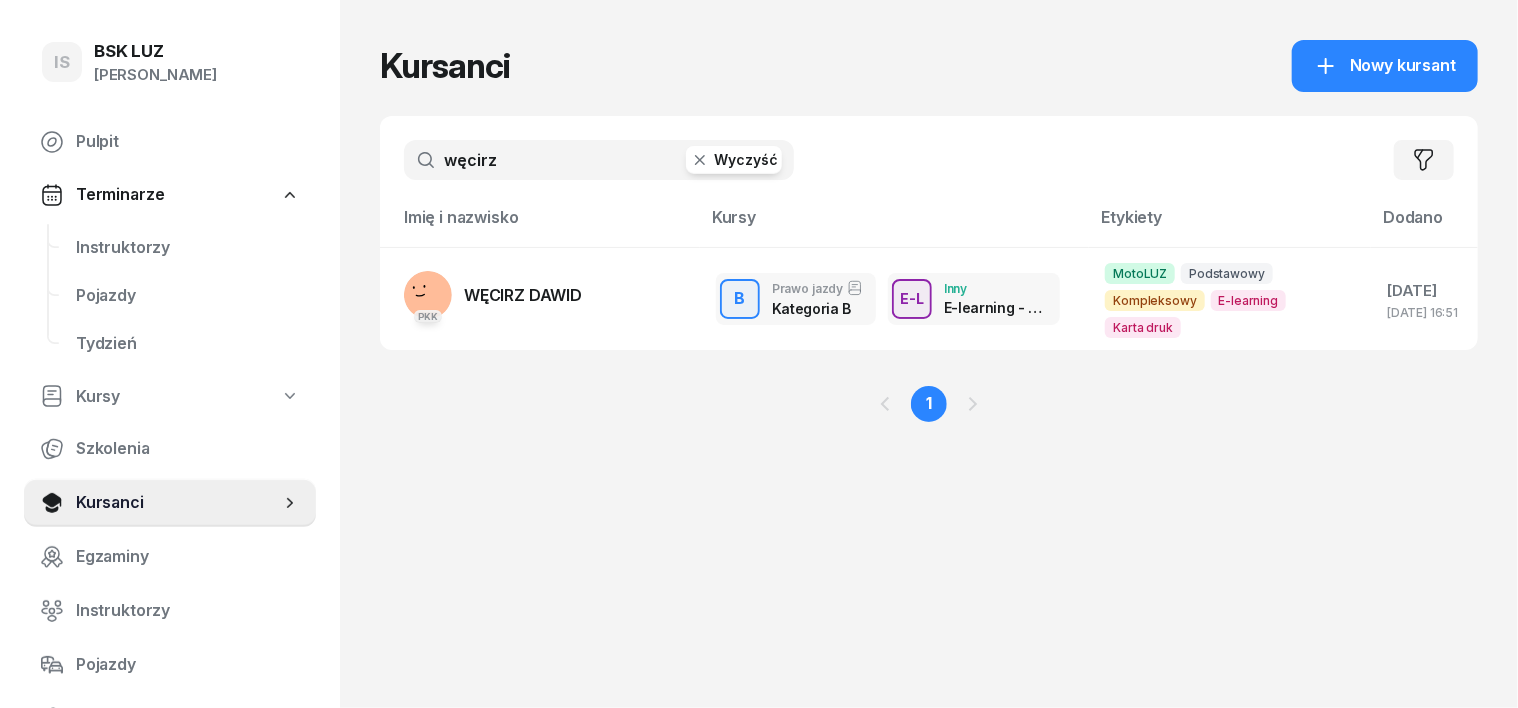 click 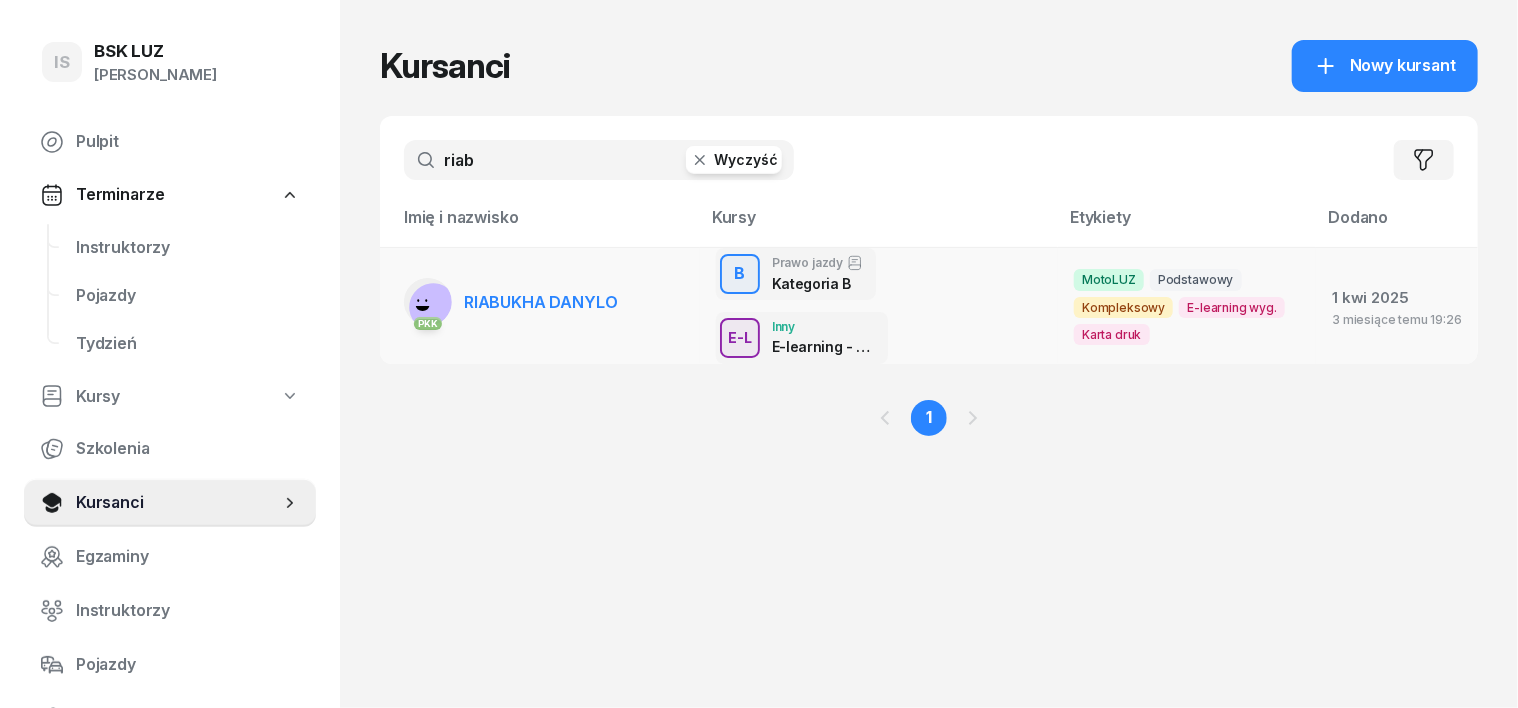 type on "riab" 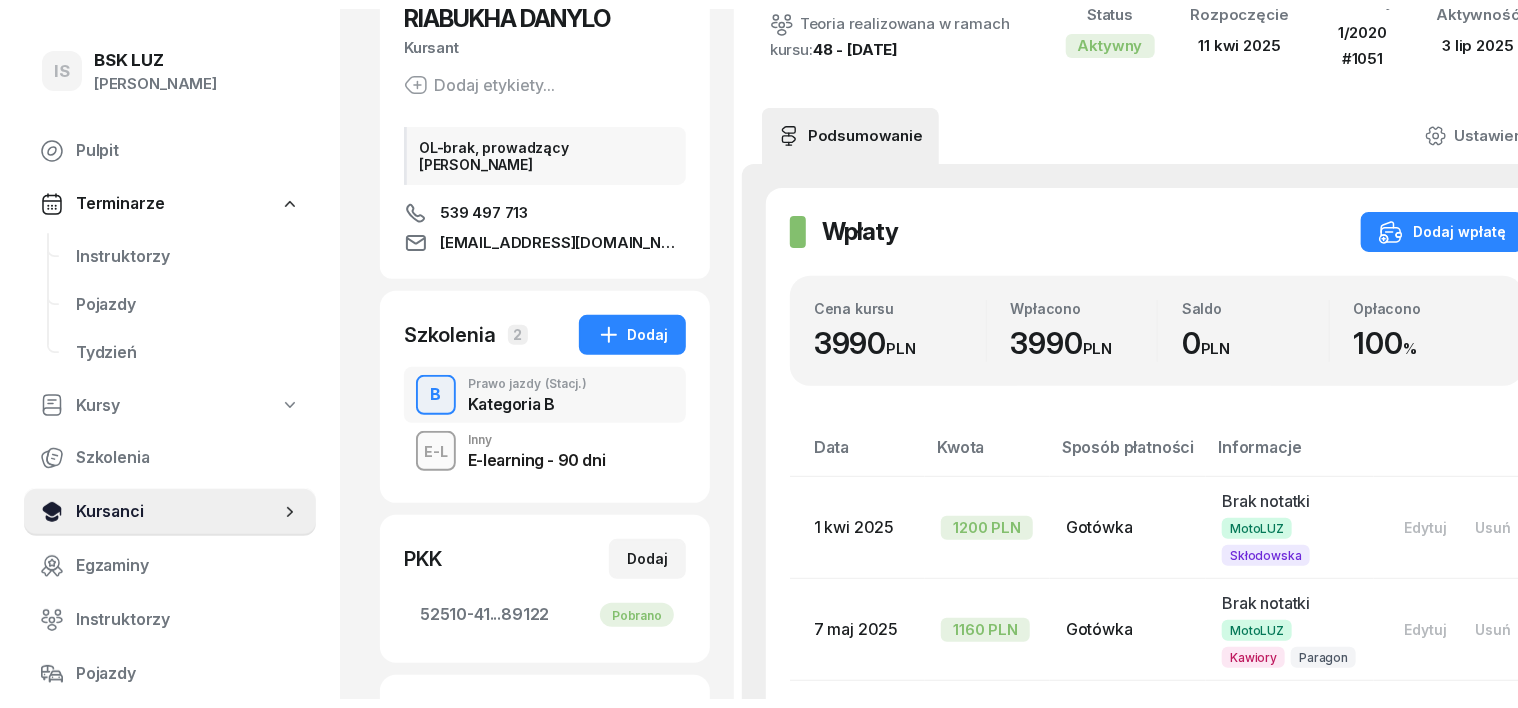 scroll, scrollTop: 0, scrollLeft: 0, axis: both 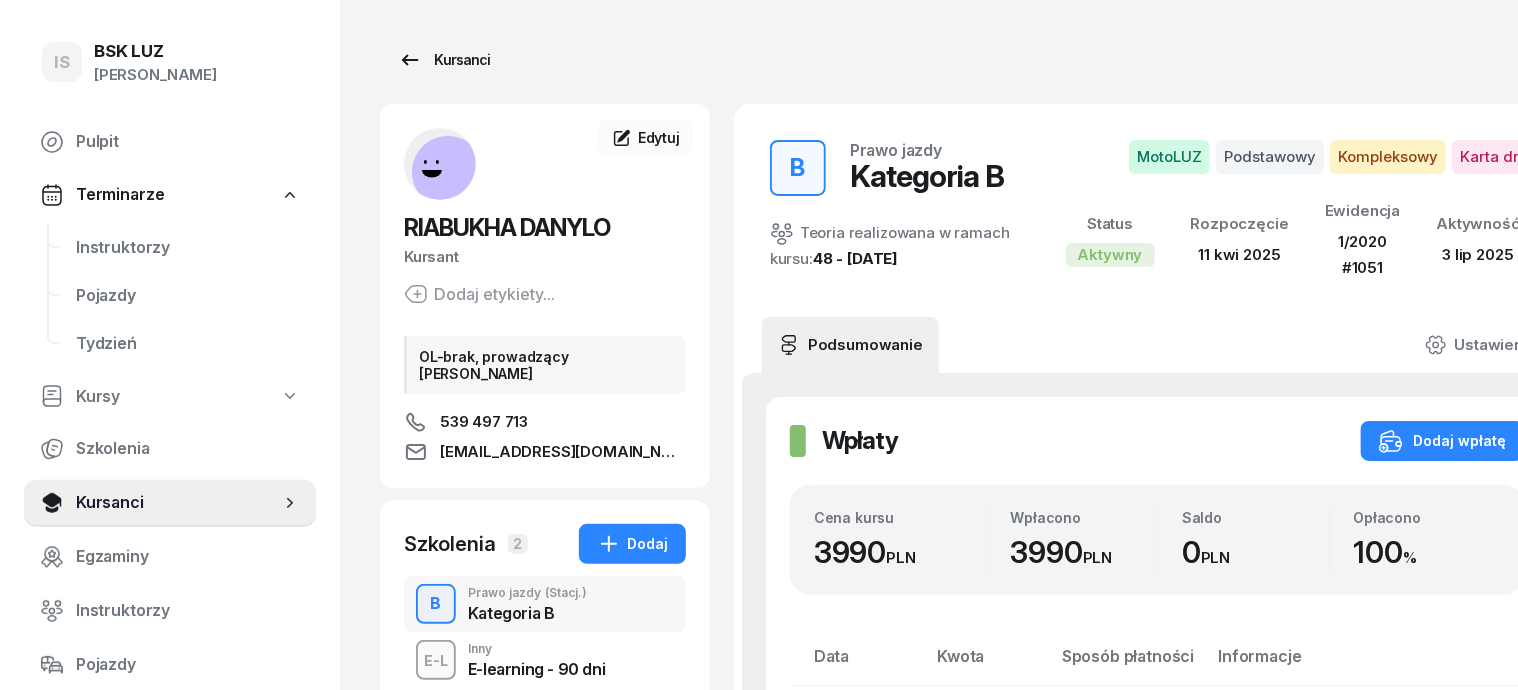 click on "Kursanci" at bounding box center (444, 60) 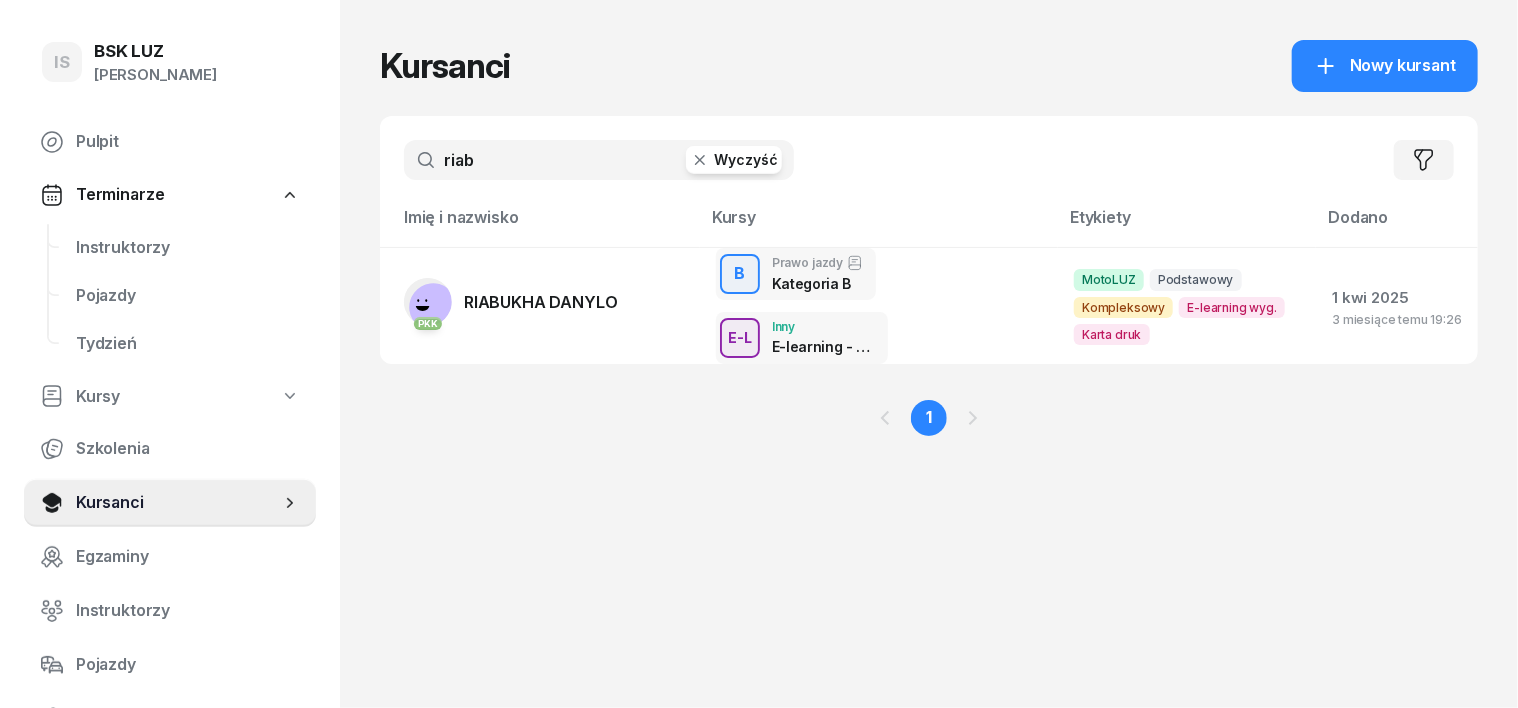 click 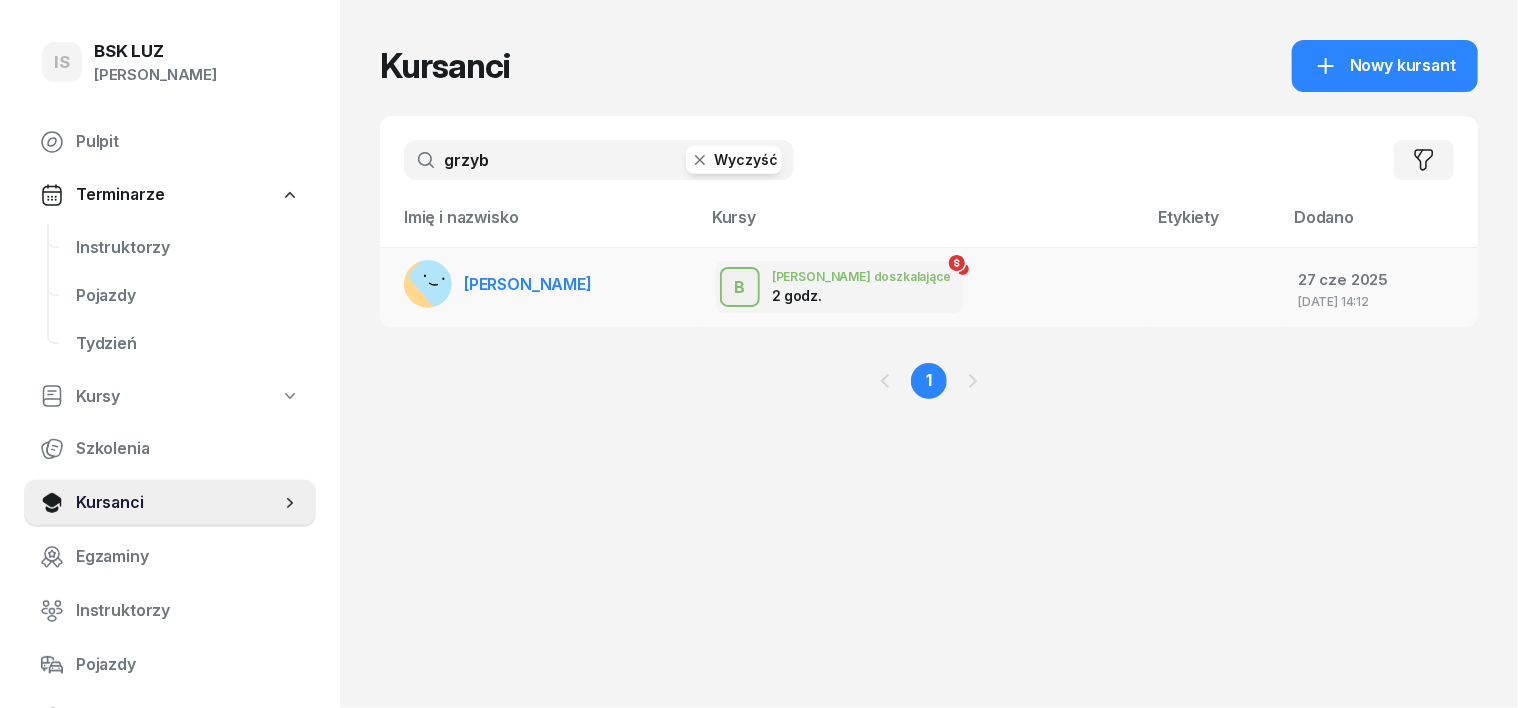 type on "grzyb" 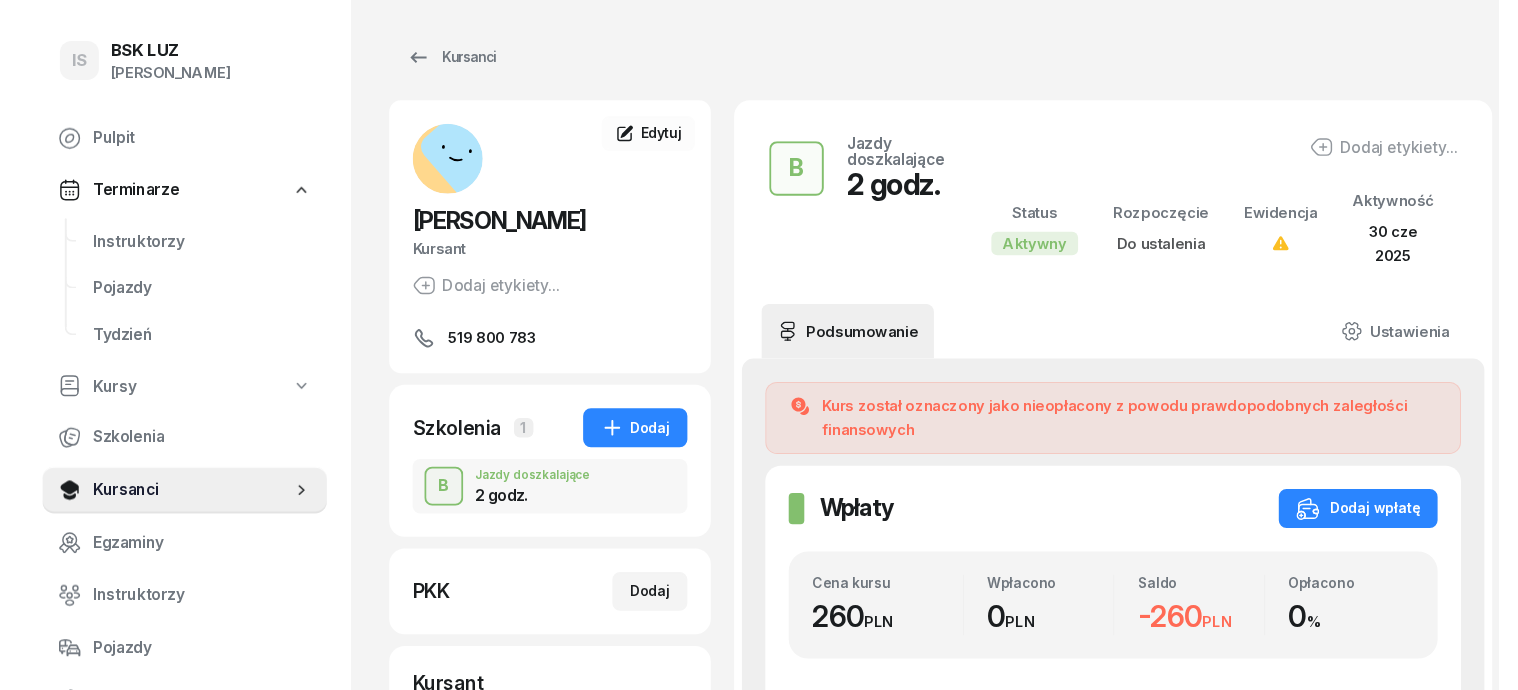 scroll, scrollTop: 0, scrollLeft: 0, axis: both 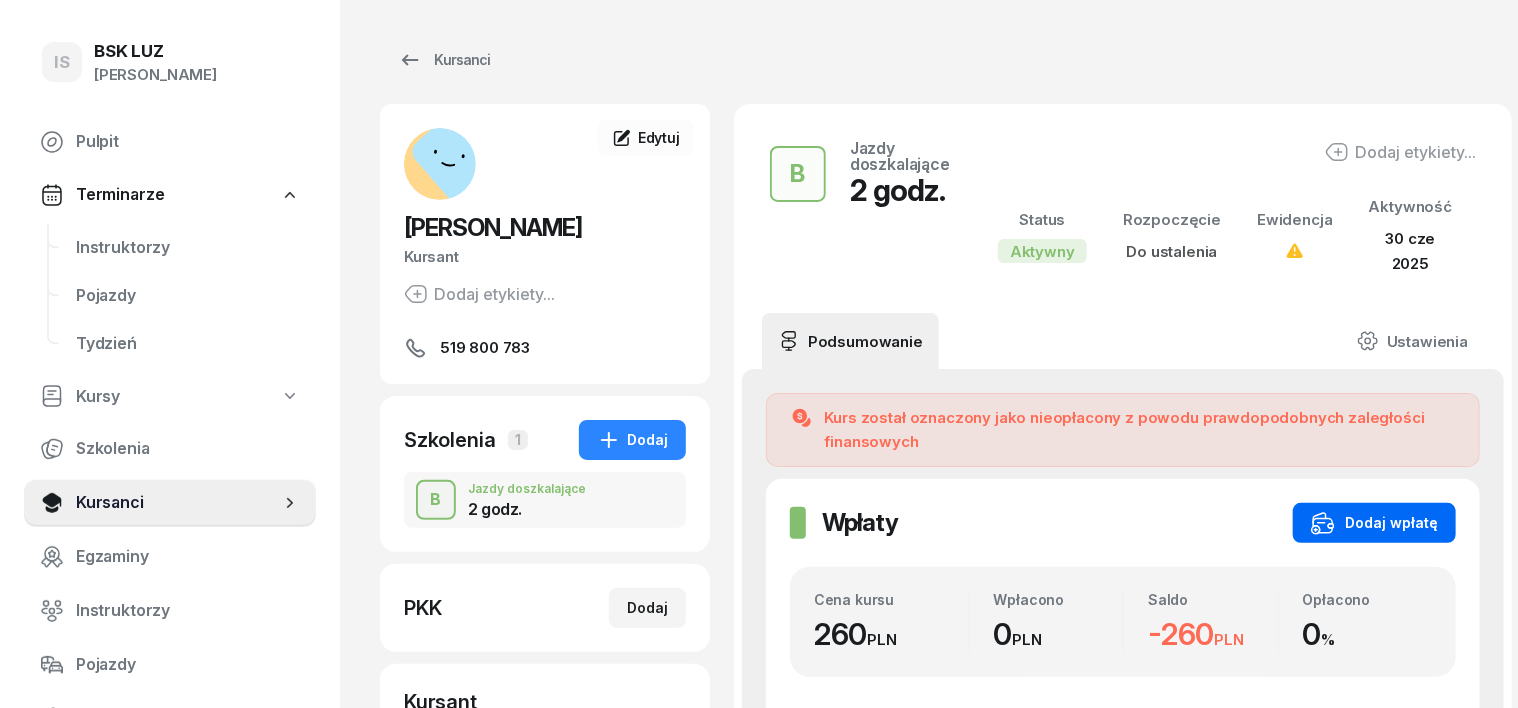 click on "Dodaj wpłatę" at bounding box center [1374, 523] 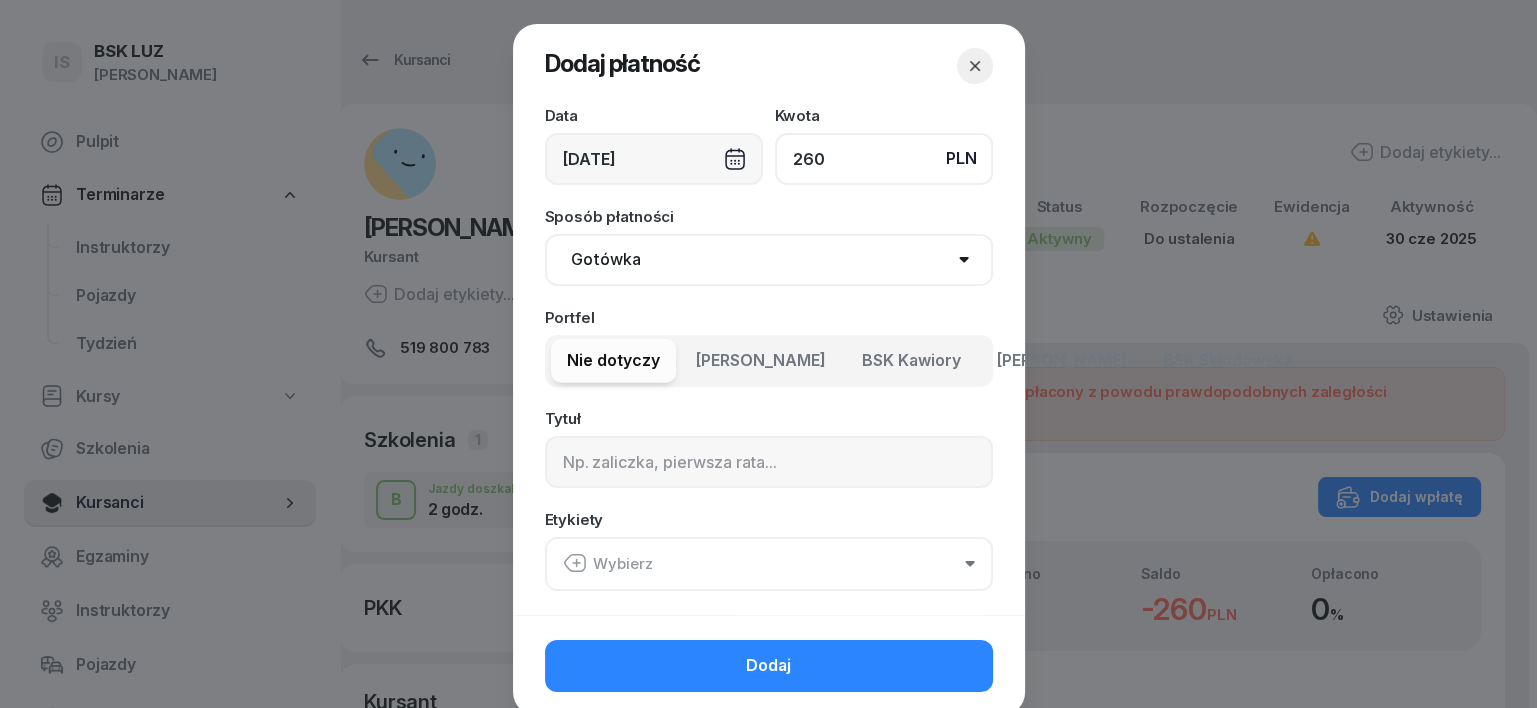 type on "260" 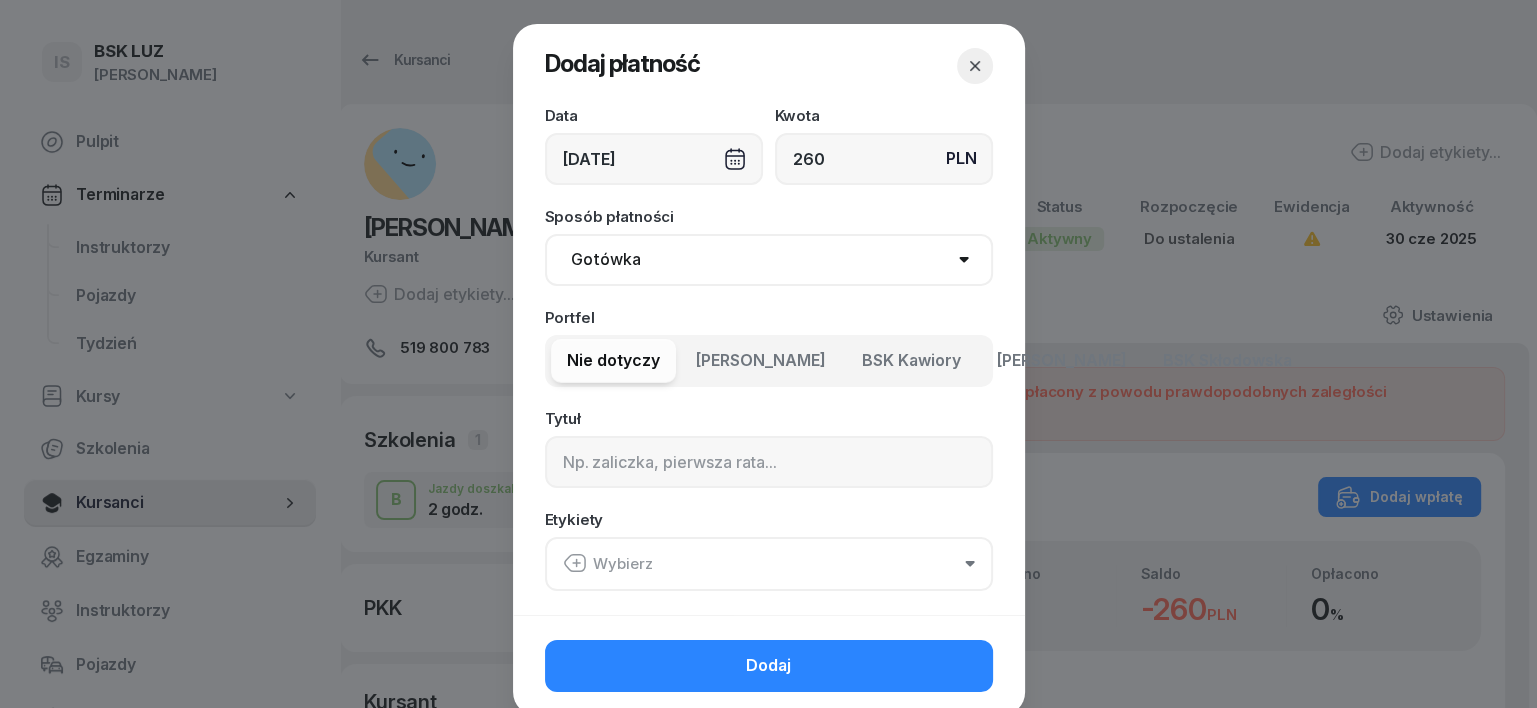 click on "[DATE]" at bounding box center (654, 159) 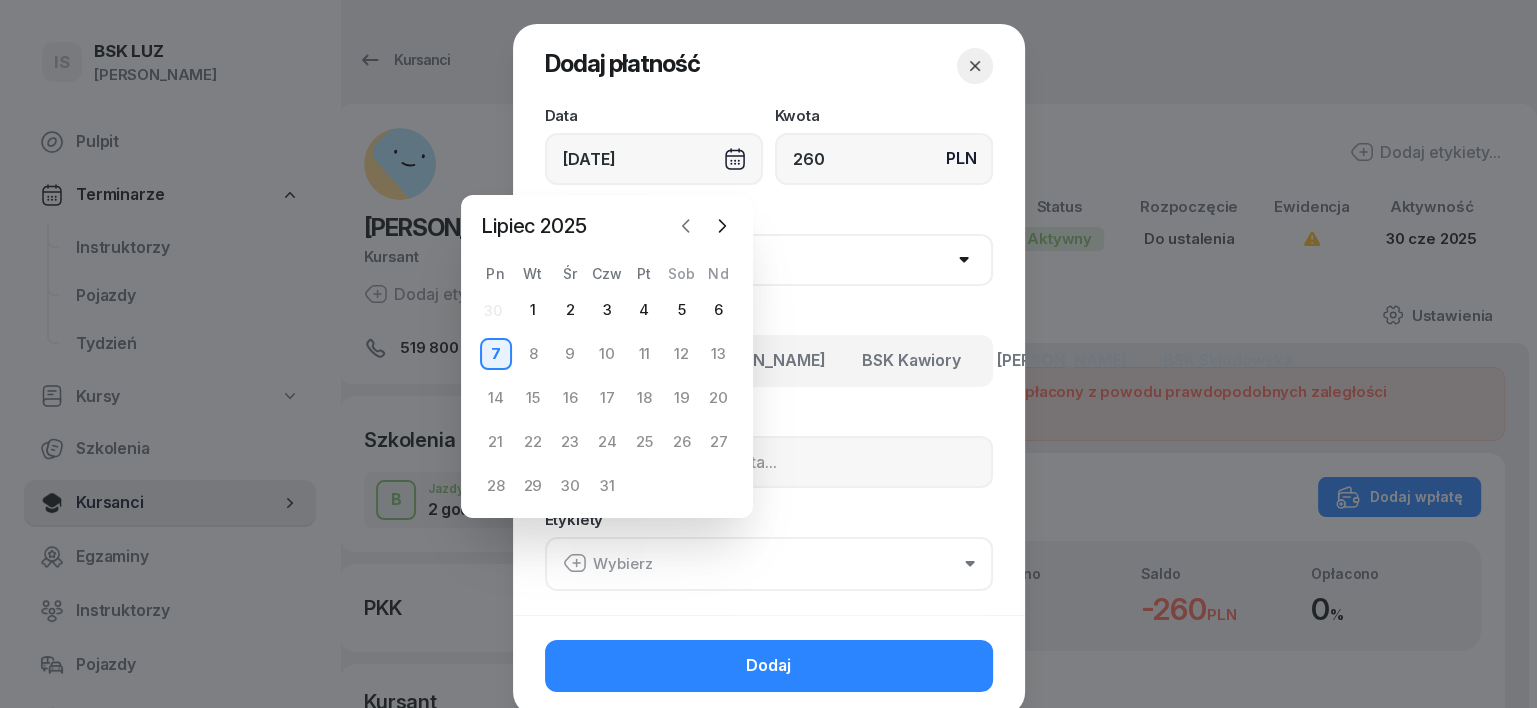 click 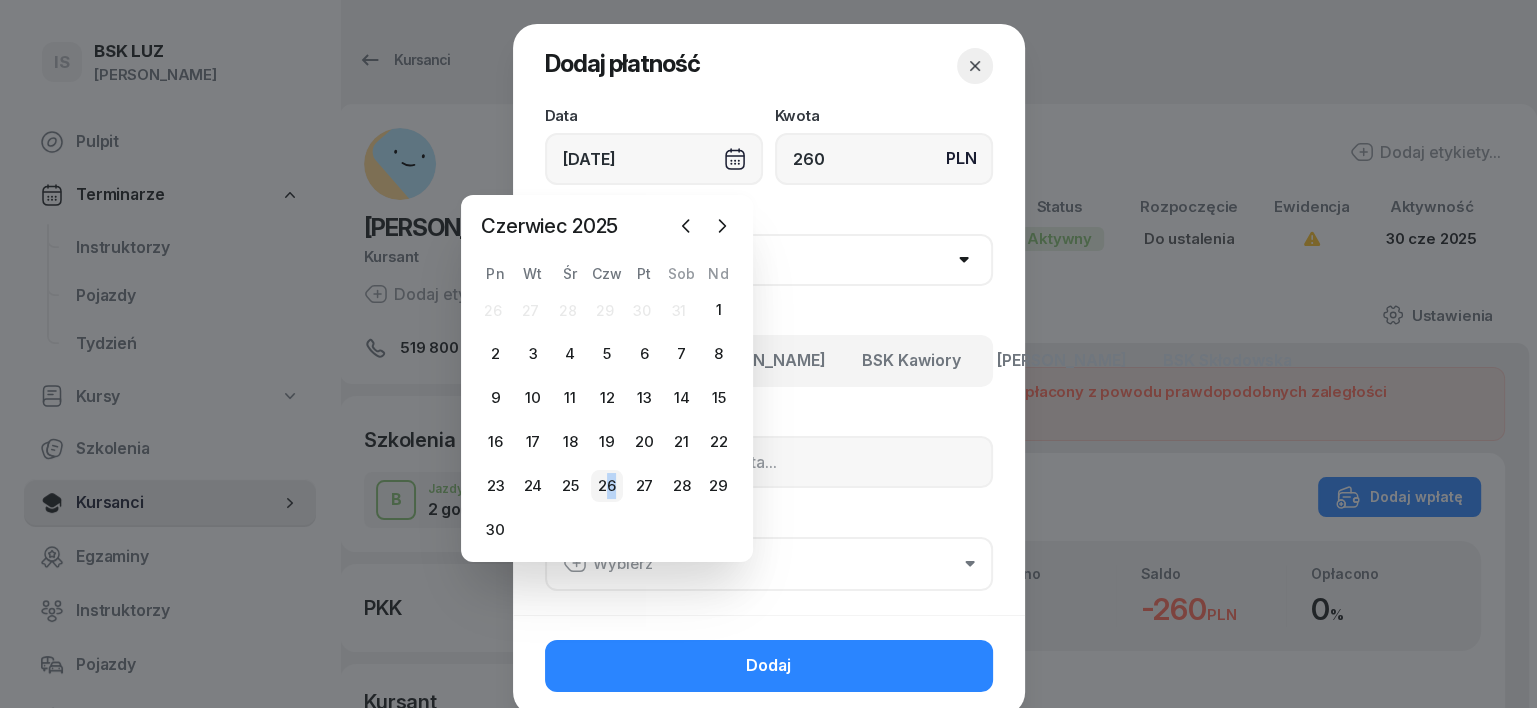 click on "26" at bounding box center [607, 486] 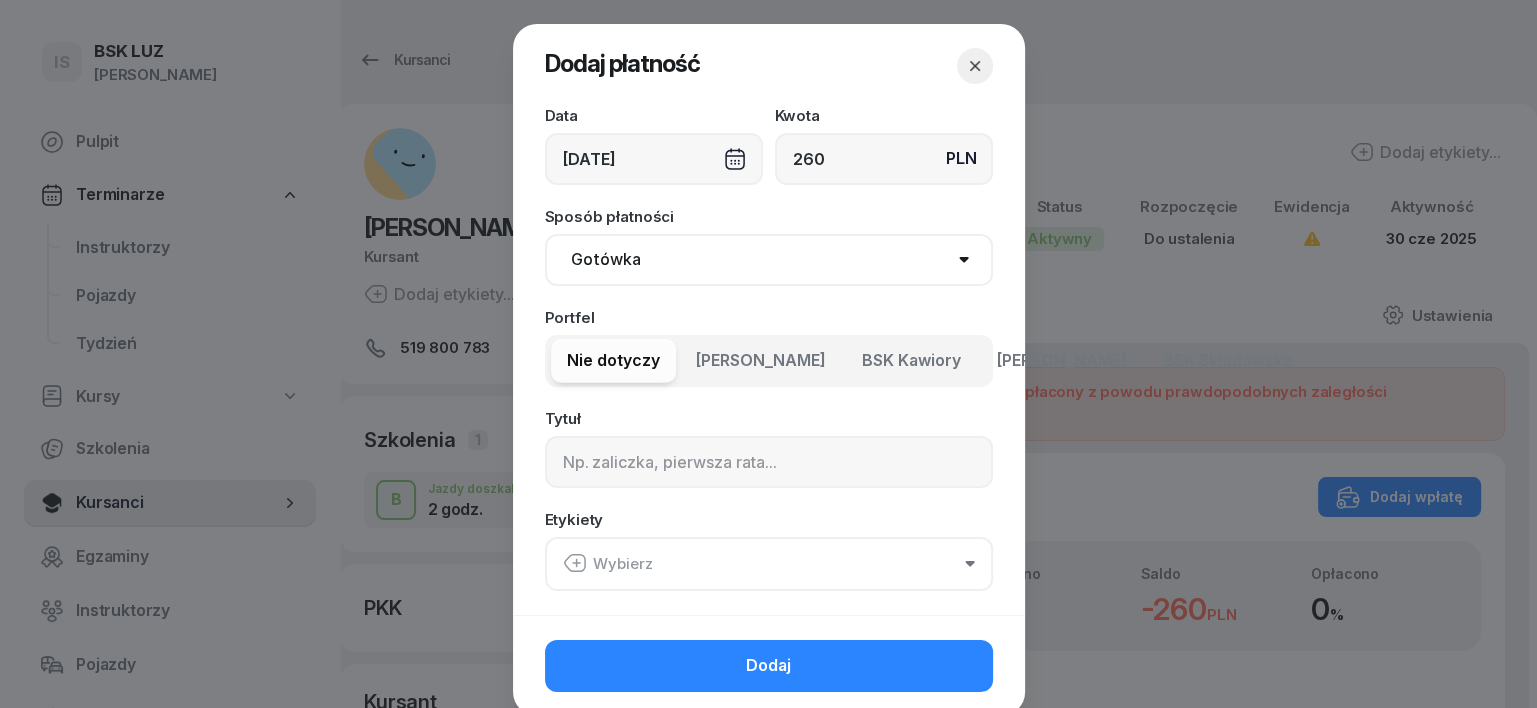 click on "Gotówka Karta Przelew Płatności online BLIK" at bounding box center [769, 260] 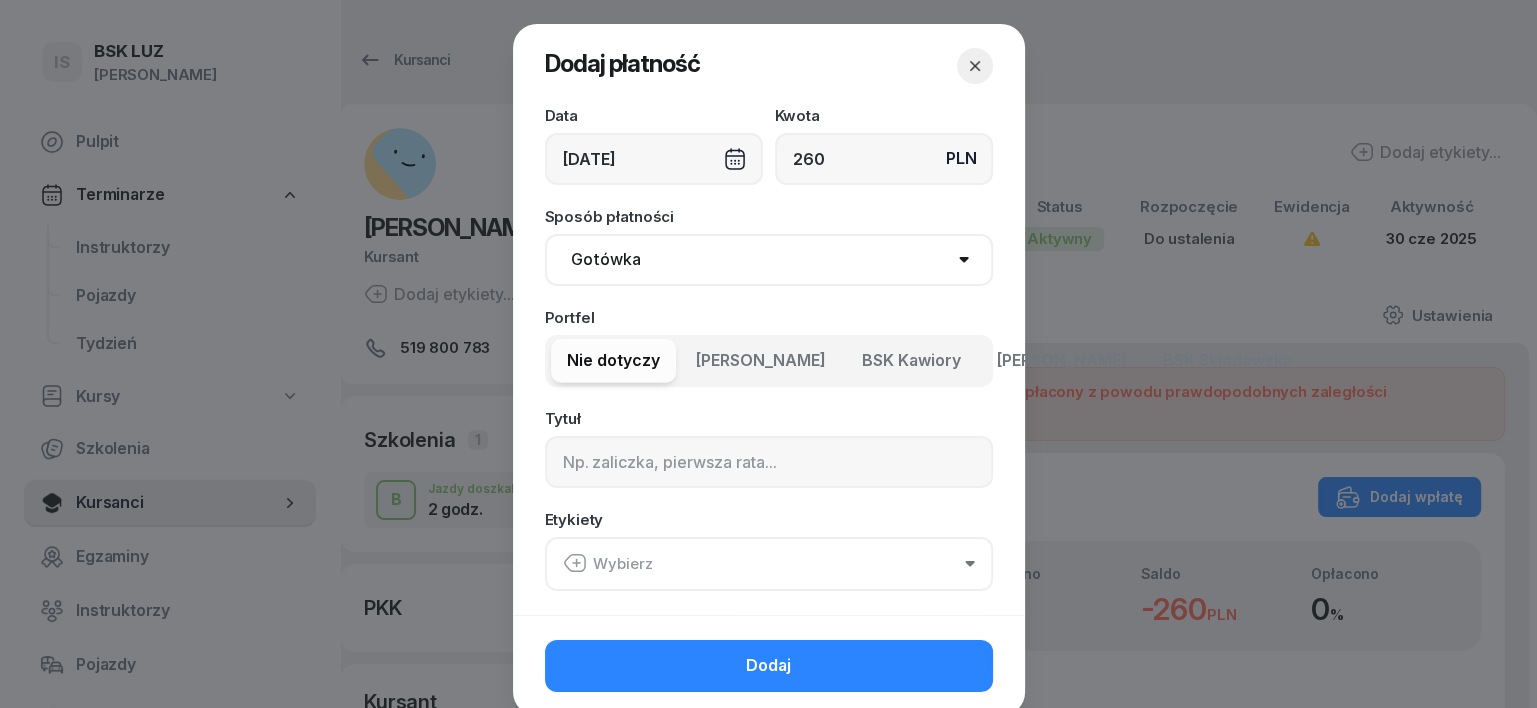 select on "transfer" 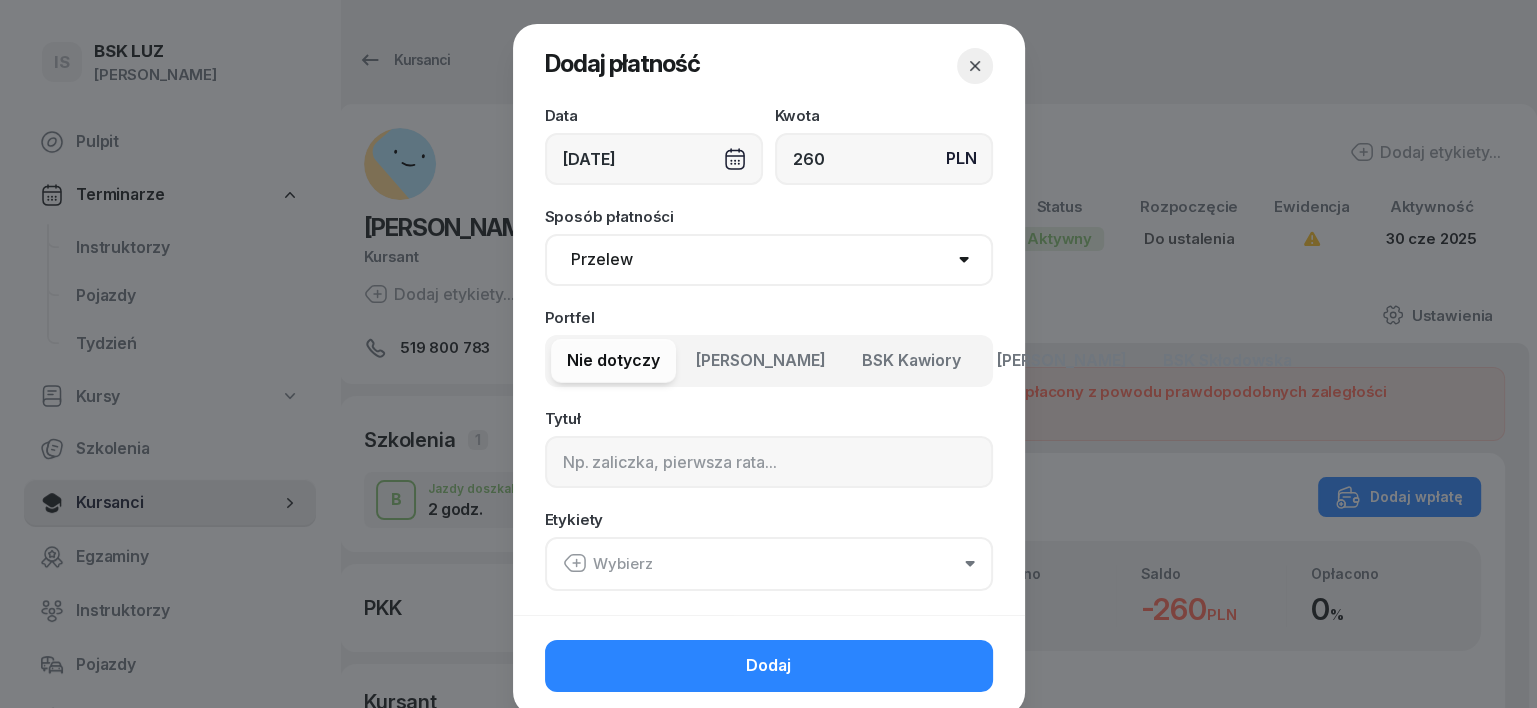 click on "Gotówka Karta Przelew Płatności online BLIK" at bounding box center [769, 260] 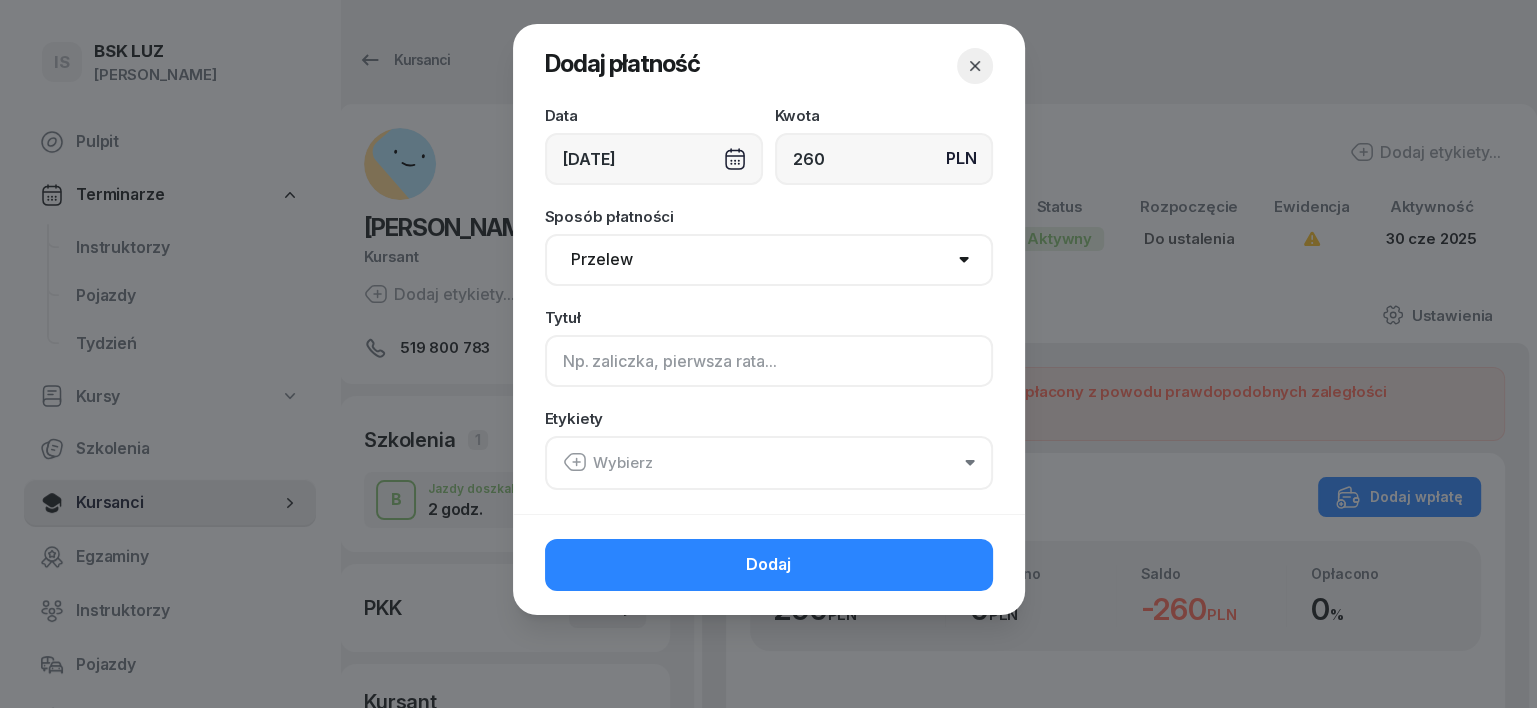 click 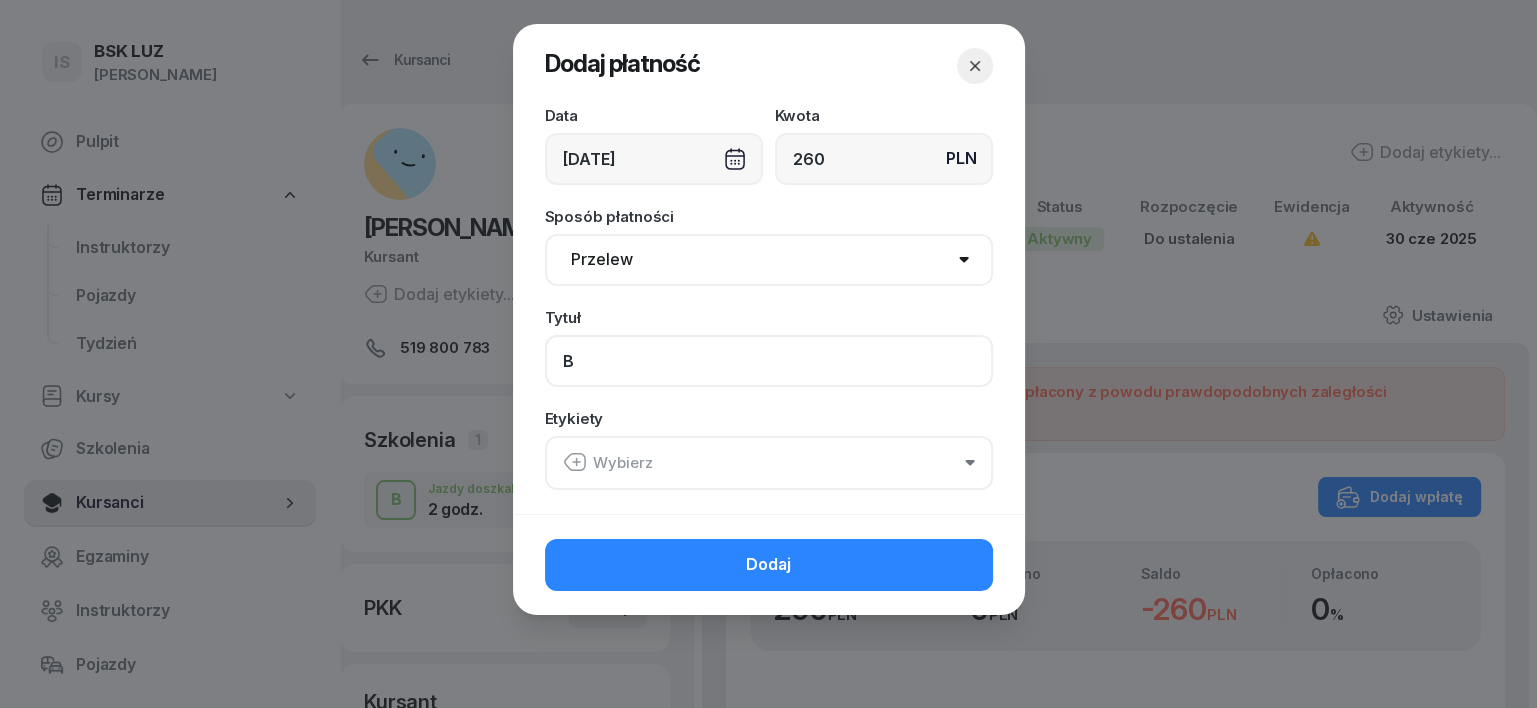 type on "B" 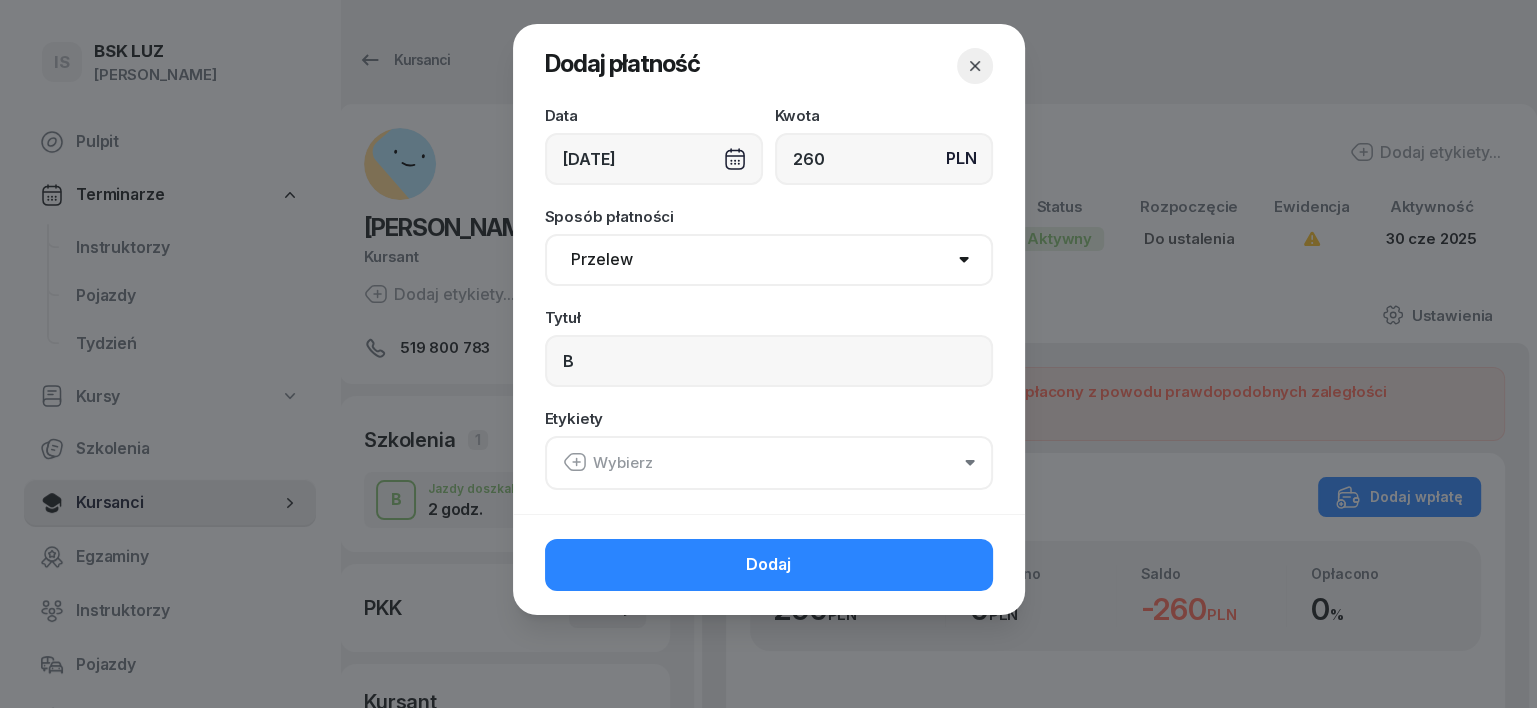 click 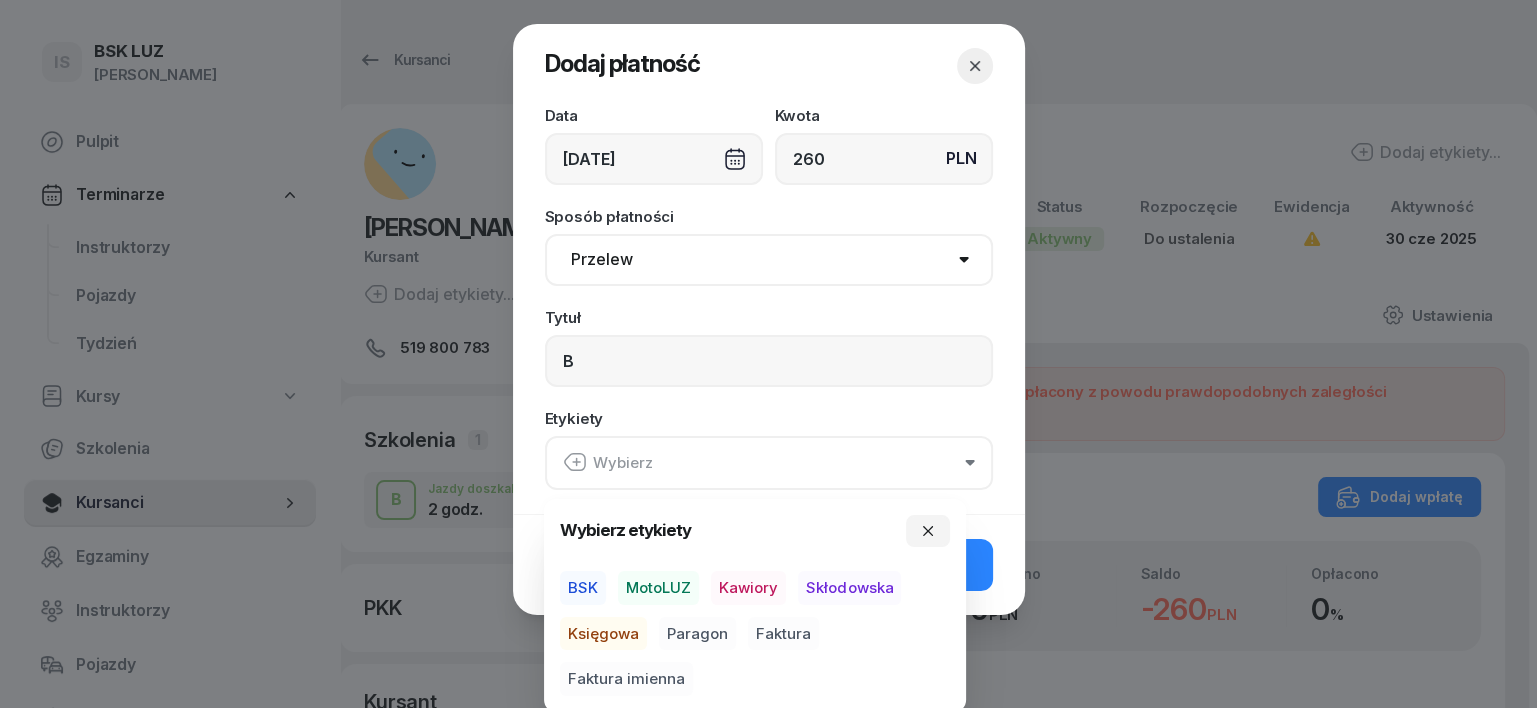 click on "MotoLUZ" at bounding box center [658, 588] 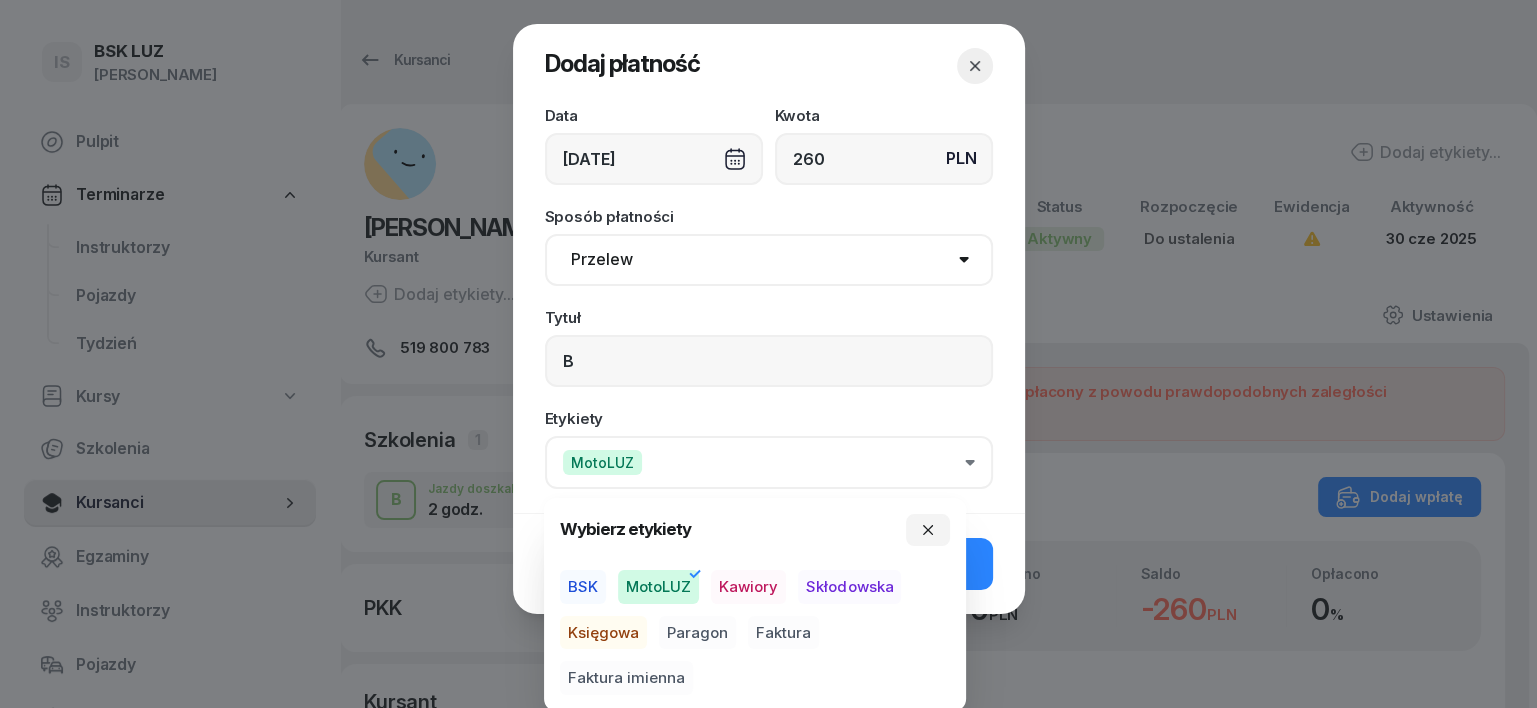 drag, startPoint x: 615, startPoint y: 634, endPoint x: 700, endPoint y: 675, distance: 94.371605 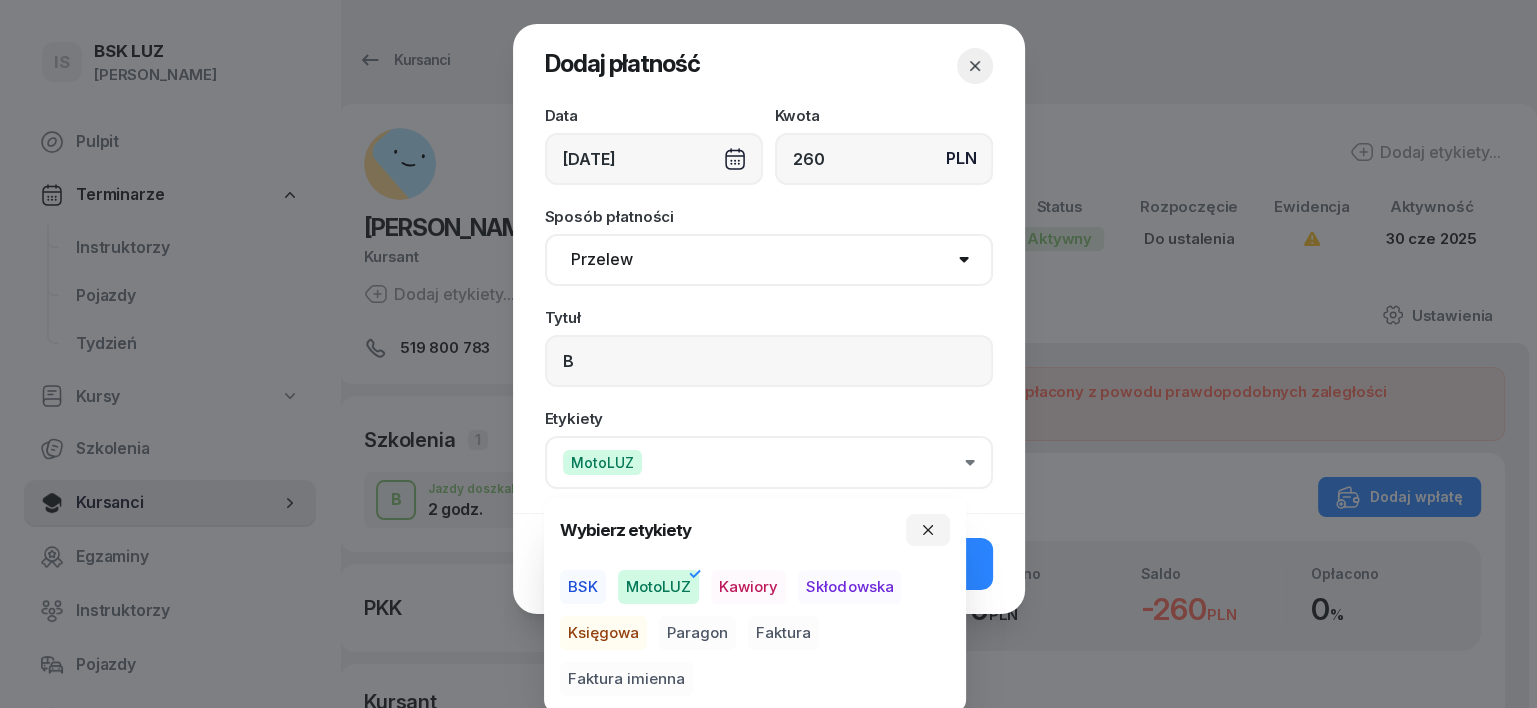drag, startPoint x: 602, startPoint y: 624, endPoint x: 628, endPoint y: 645, distance: 33.42155 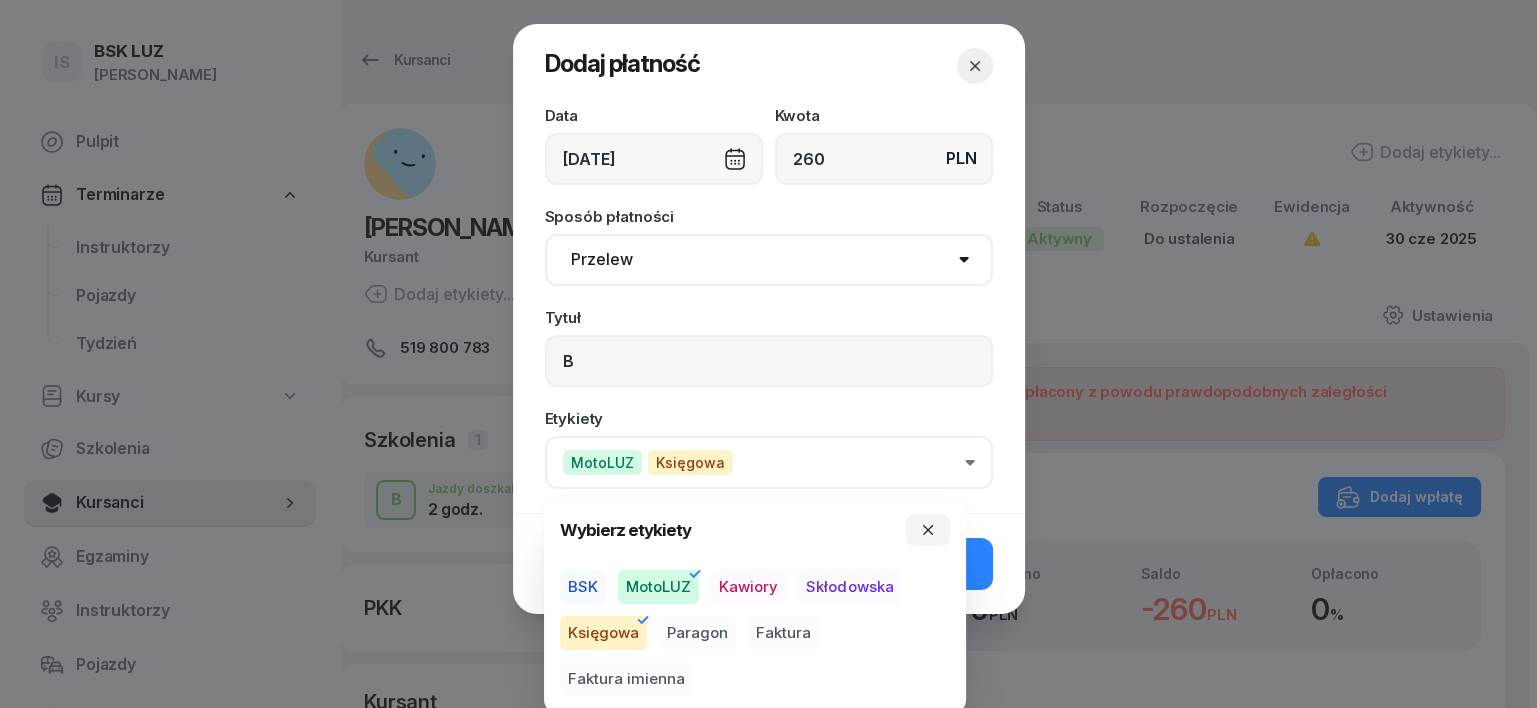 drag, startPoint x: 679, startPoint y: 628, endPoint x: 848, endPoint y: 654, distance: 170.9883 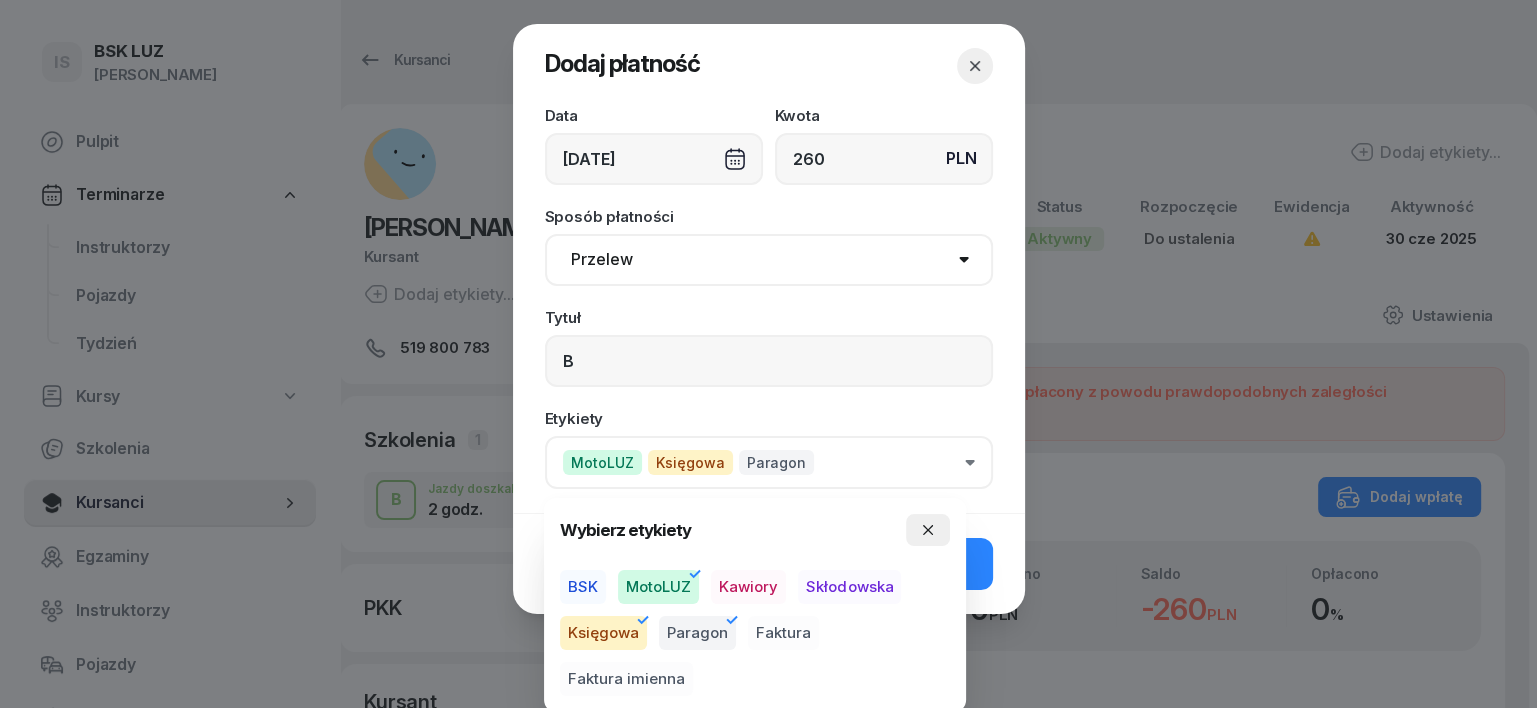 drag, startPoint x: 933, startPoint y: 525, endPoint x: 927, endPoint y: 535, distance: 11.661903 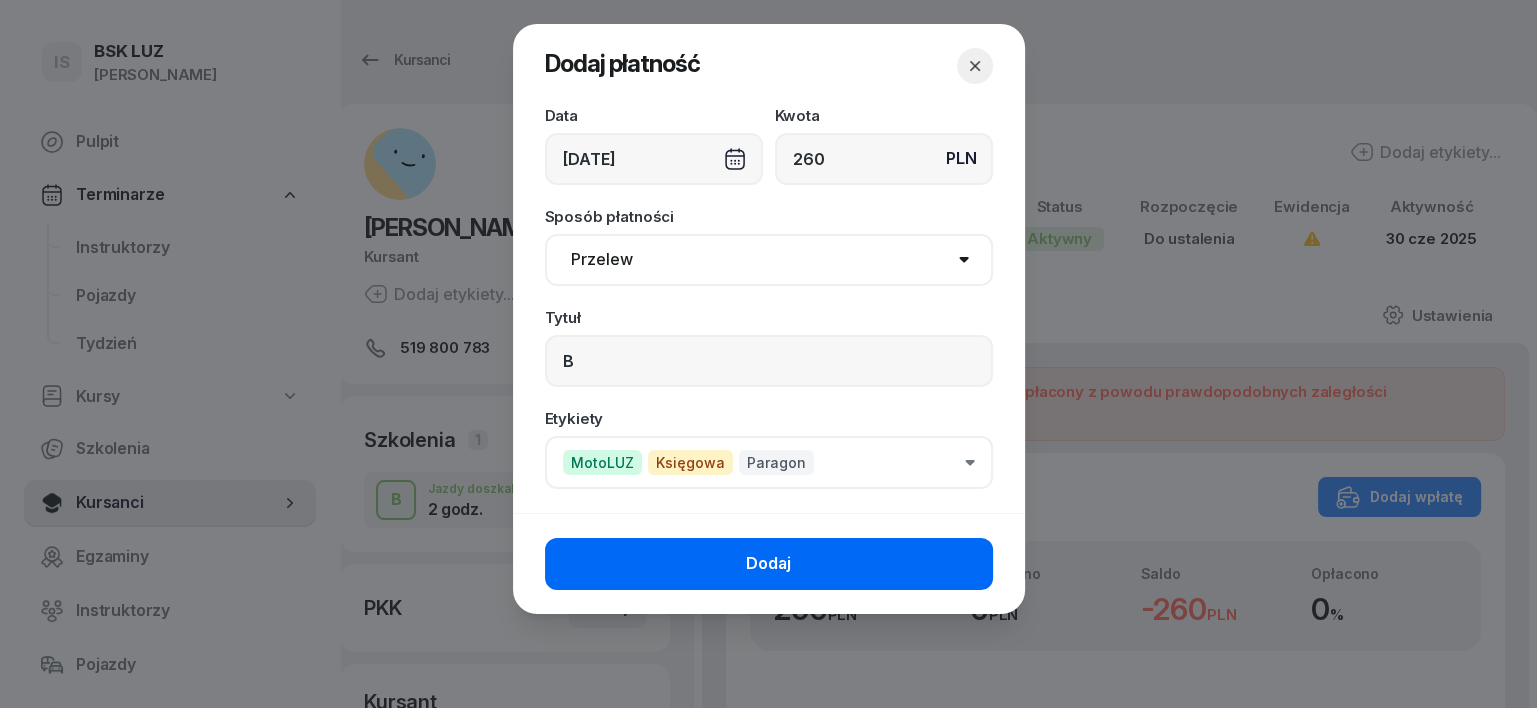 click on "Dodaj" 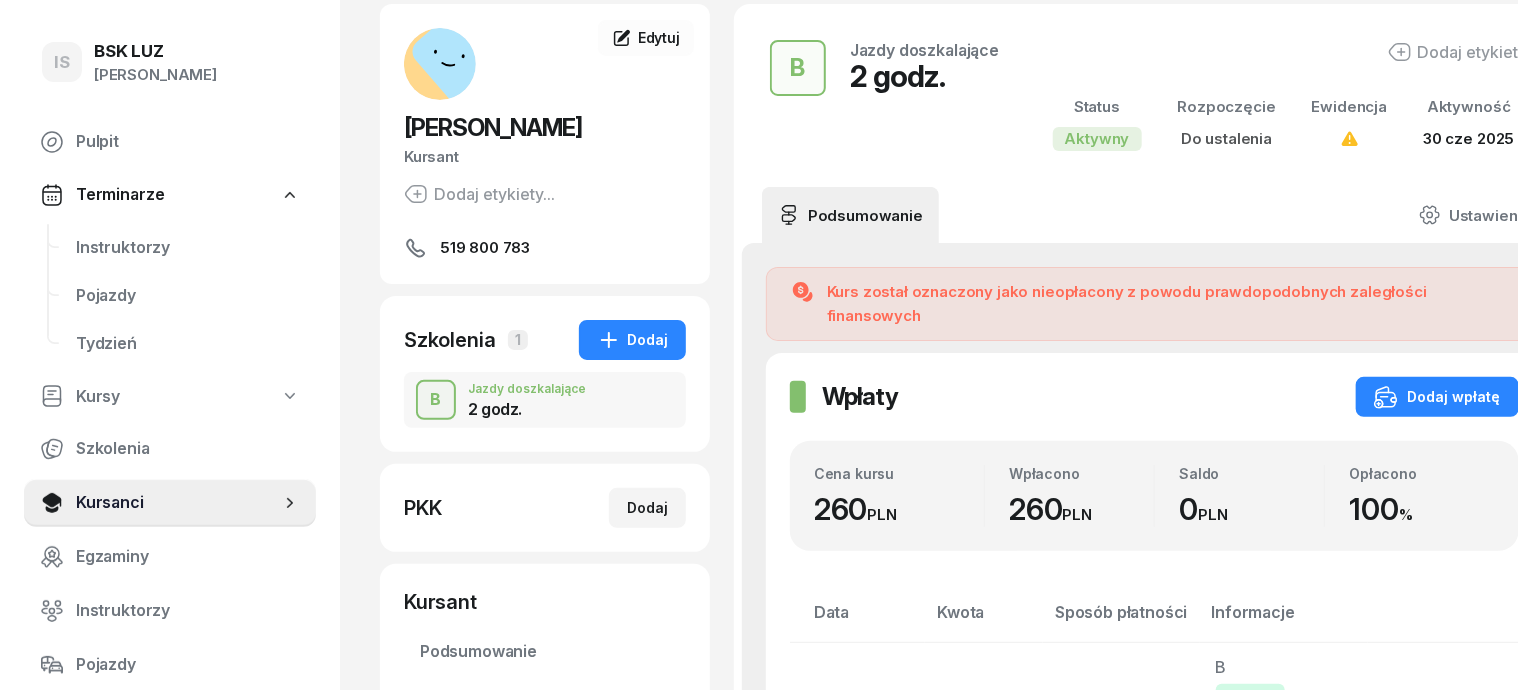 scroll, scrollTop: 0, scrollLeft: 0, axis: both 